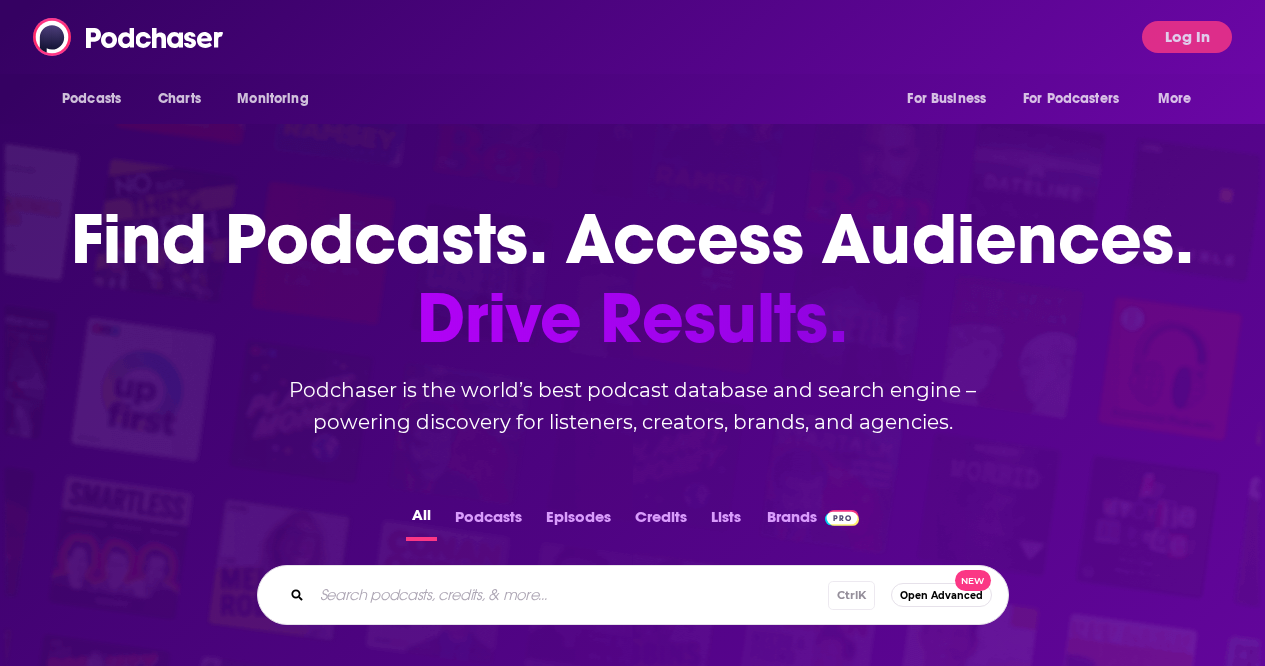scroll, scrollTop: 0, scrollLeft: 0, axis: both 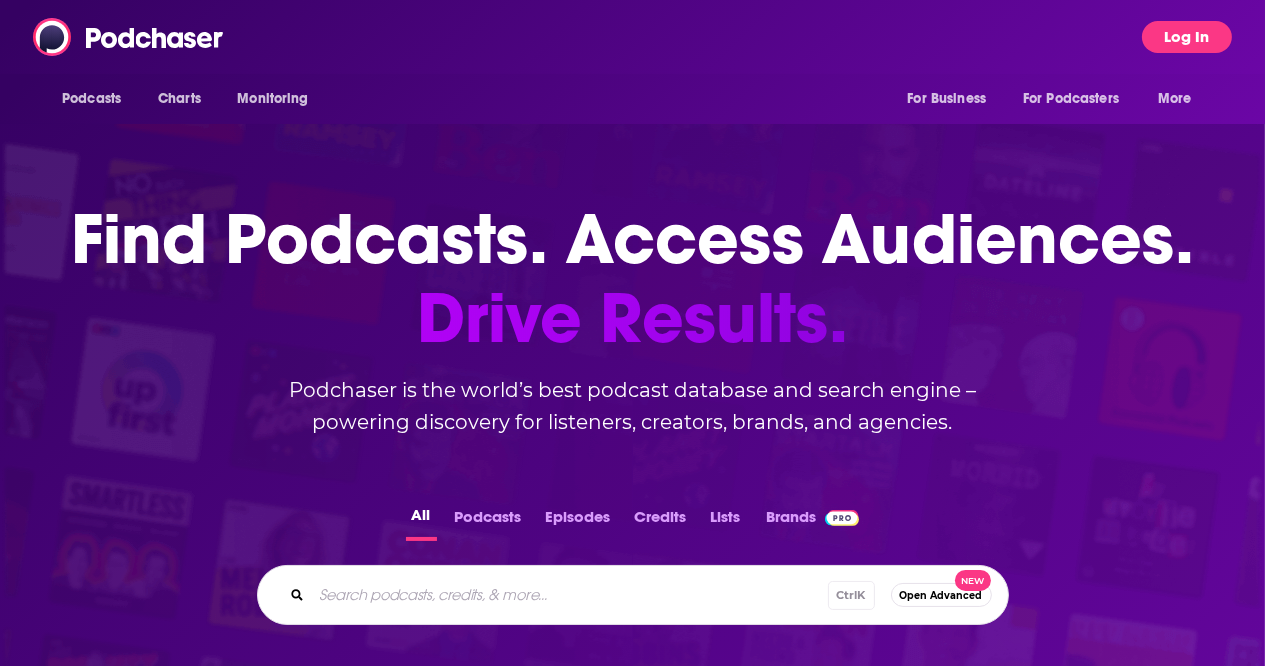 click on "Log In" at bounding box center (1187, 37) 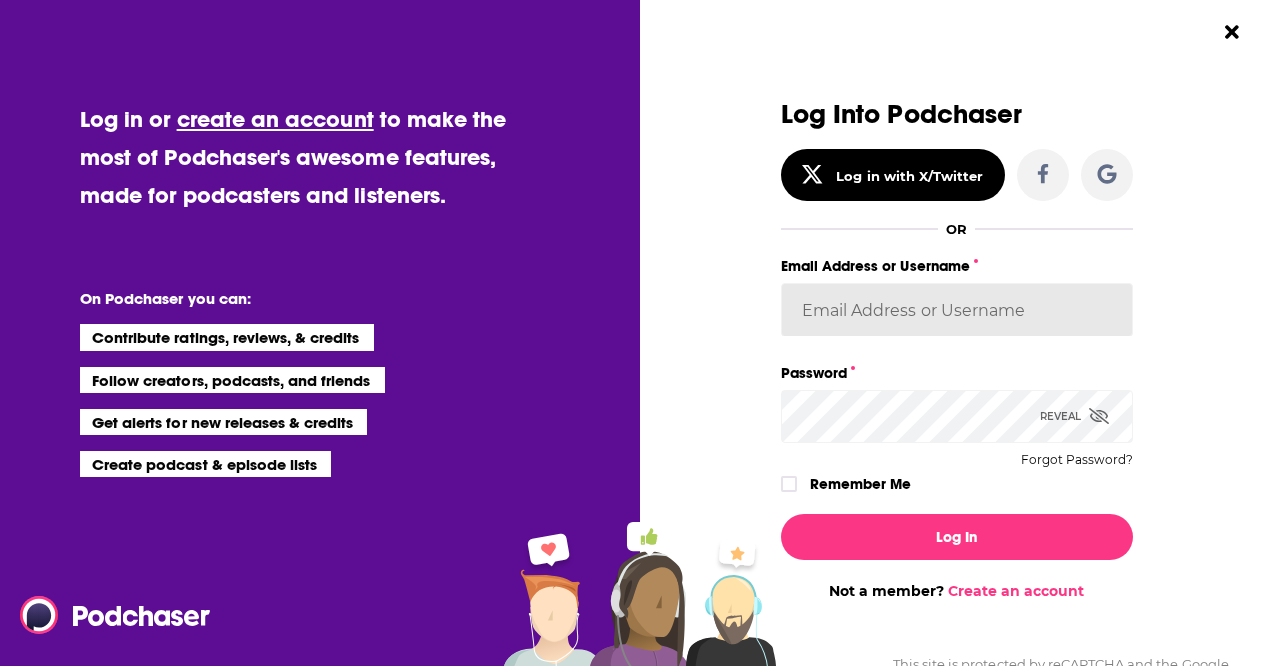 click on "Email Address or Username" at bounding box center (957, 310) 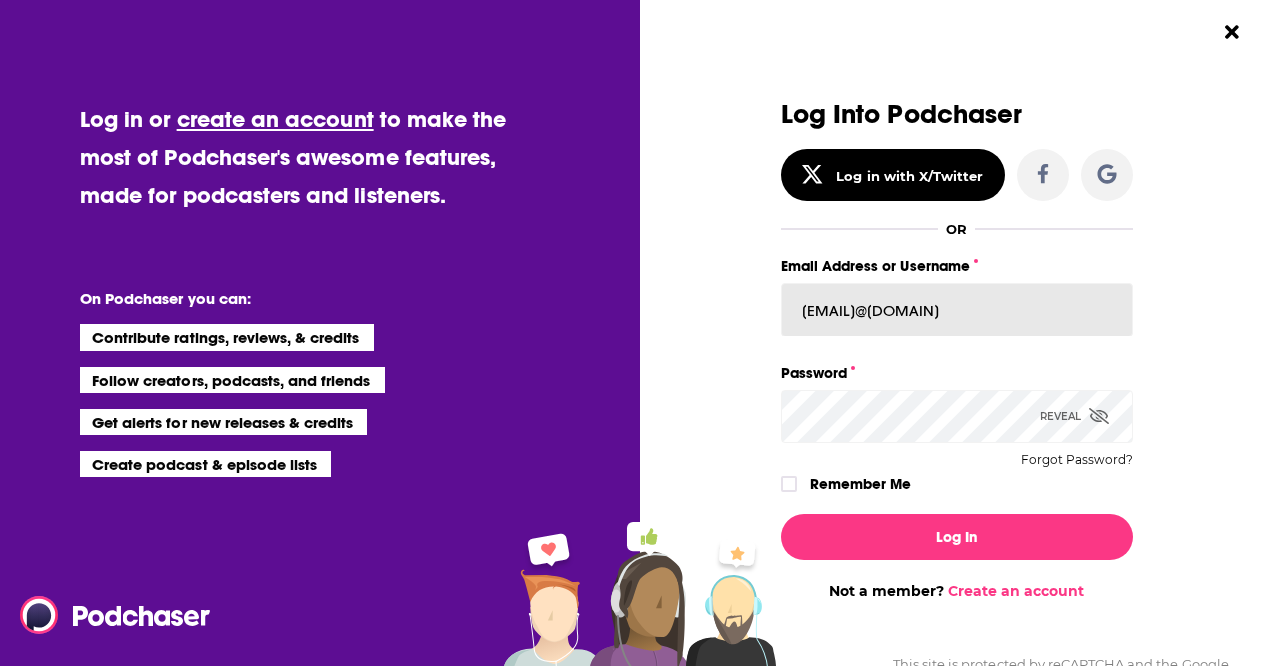 type on "[EMAIL]@[DOMAIN]" 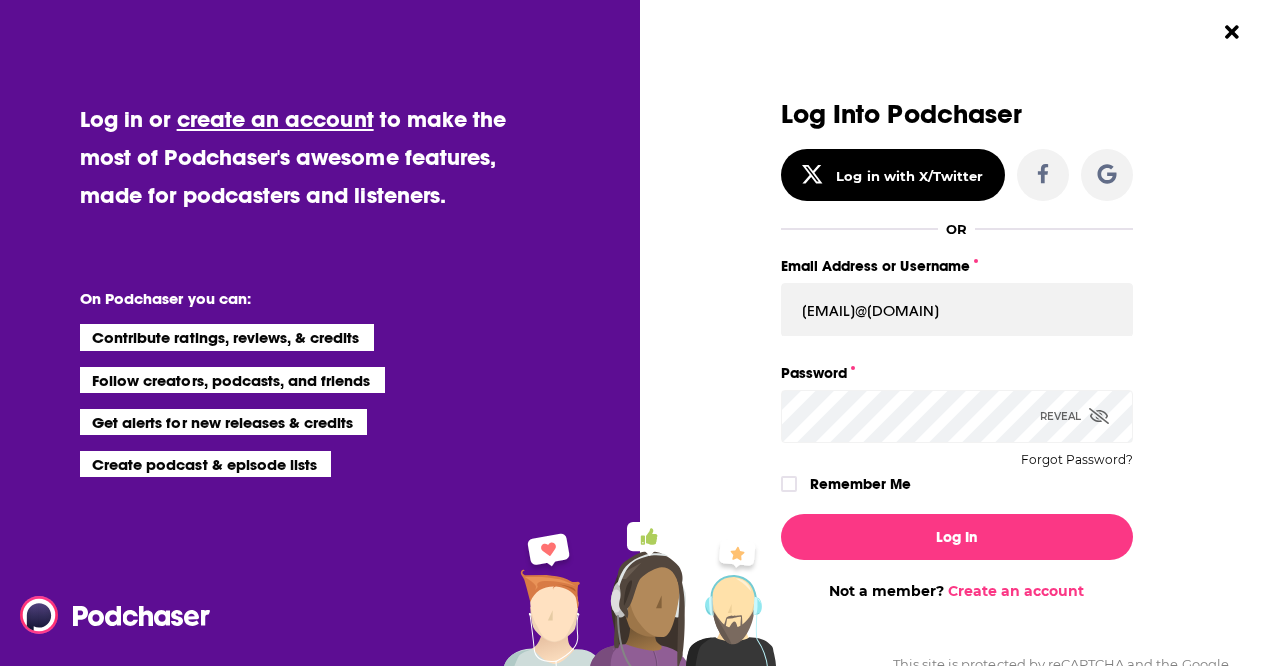 click on "Reveal" at bounding box center (1074, 416) 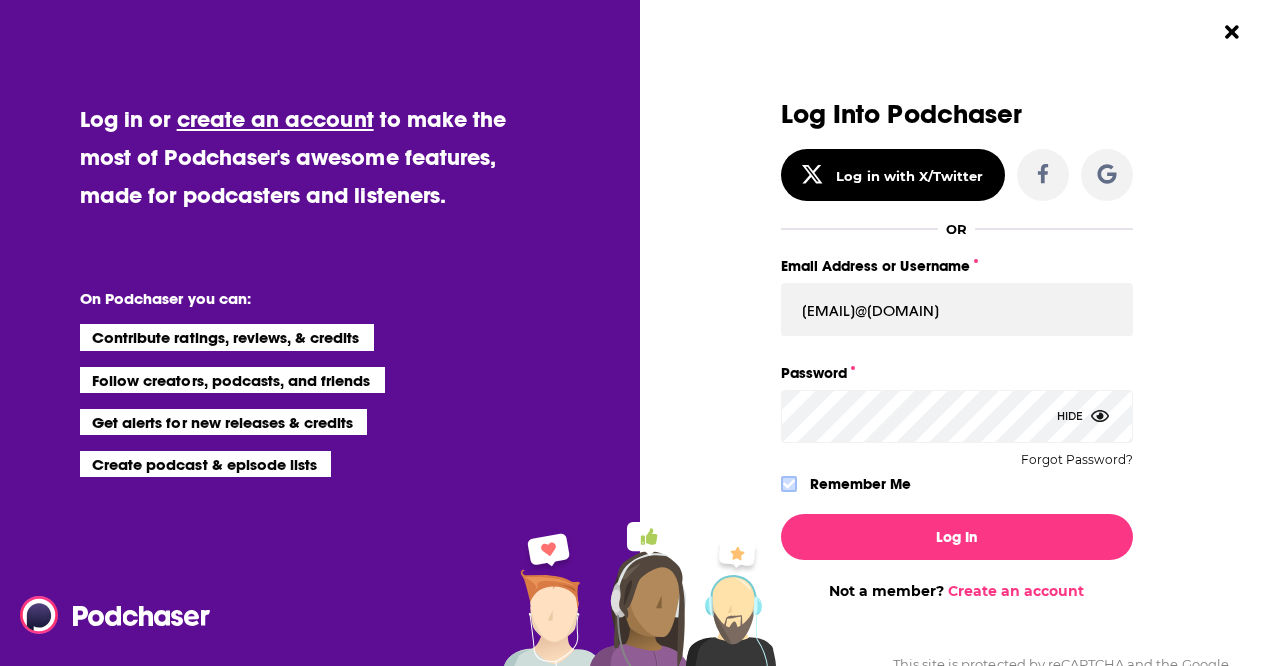click 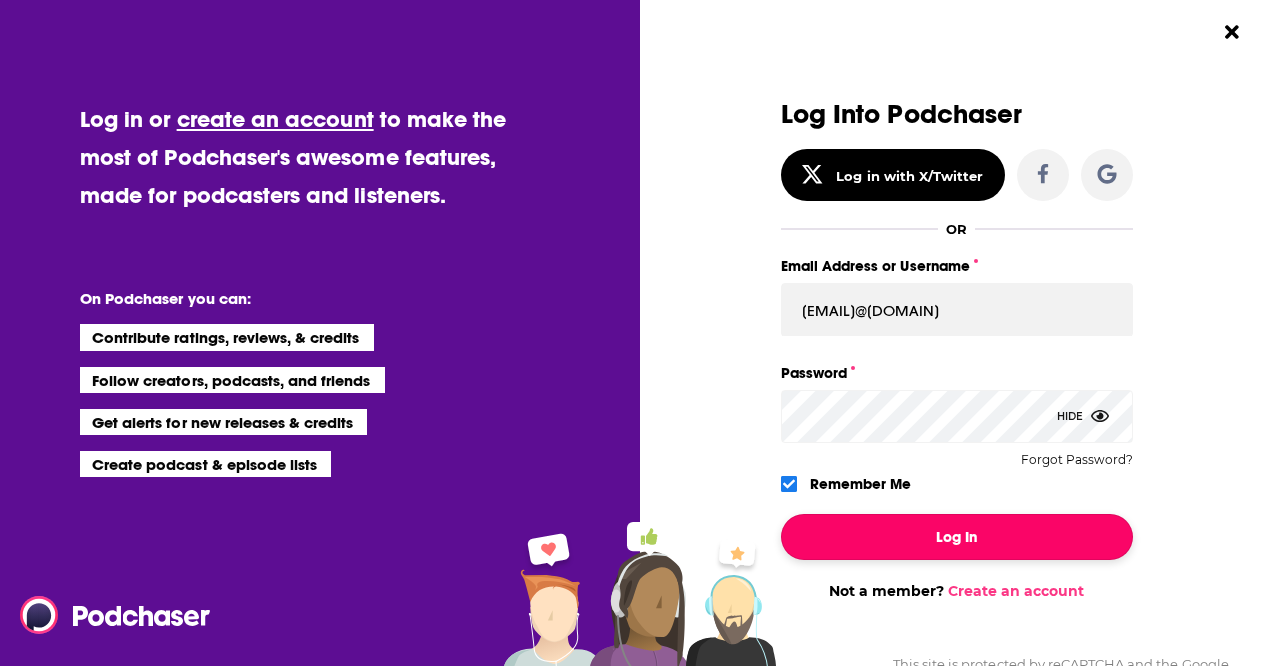 click on "Log In" at bounding box center (957, 537) 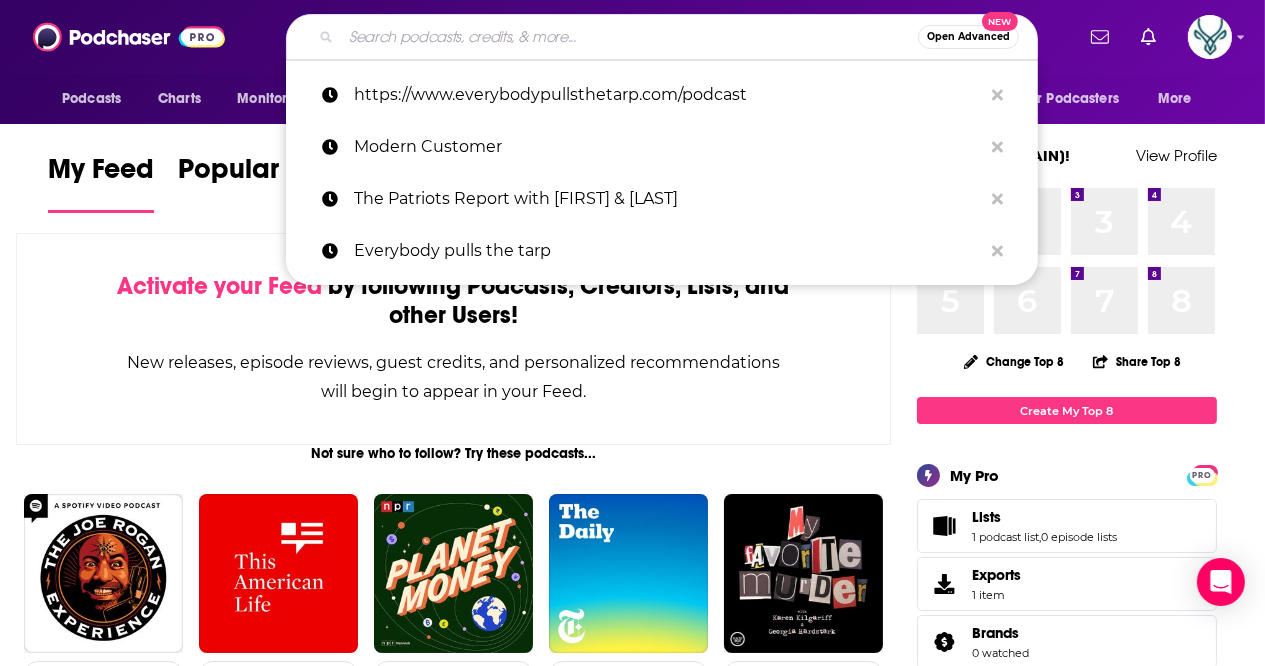 click at bounding box center [629, 37] 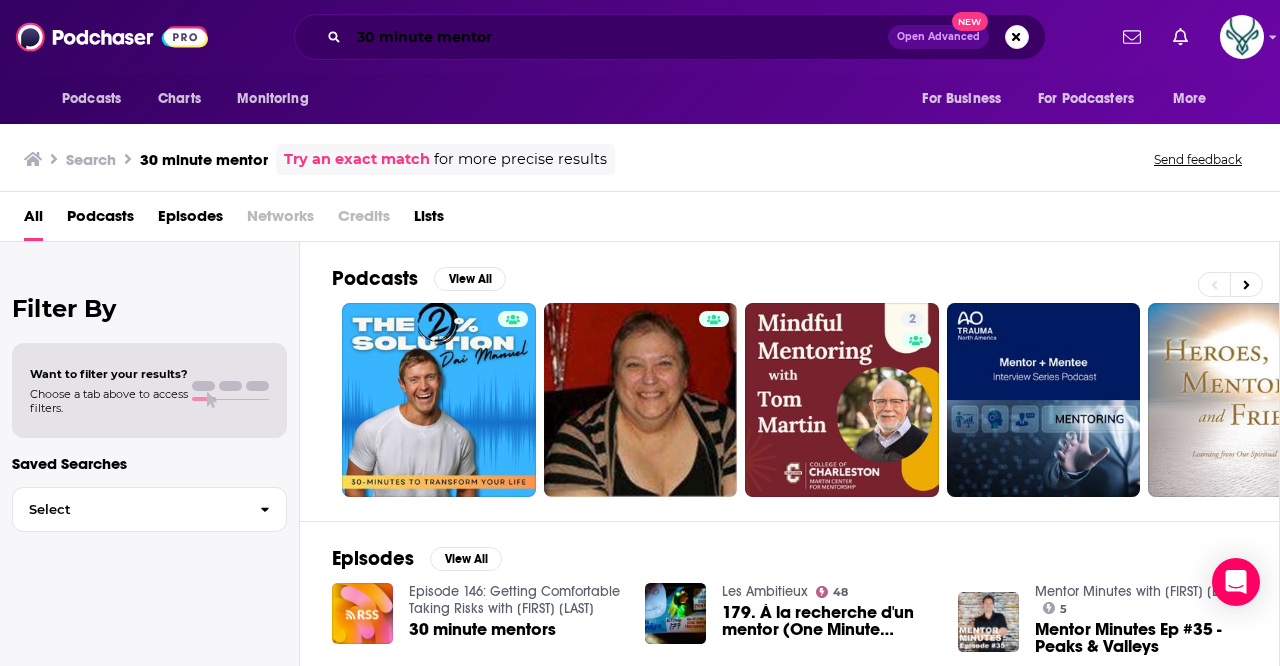 click on "30 minute mentor" at bounding box center (618, 37) 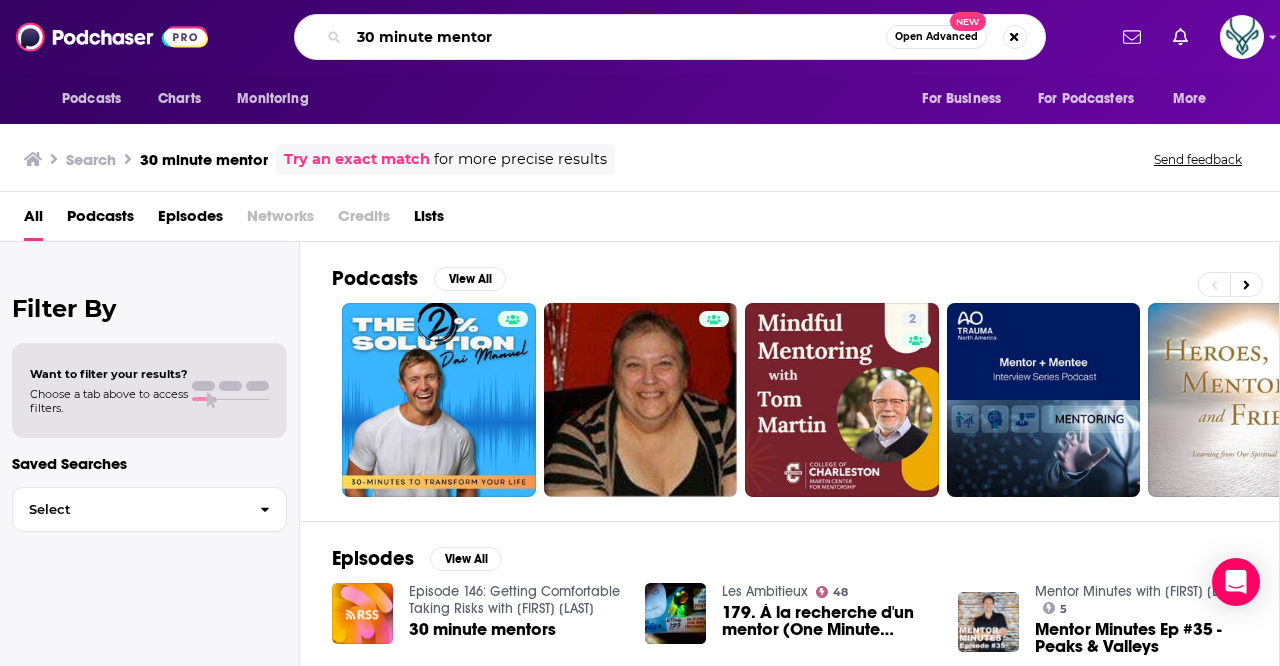 click on "30 minute mentor" at bounding box center (617, 37) 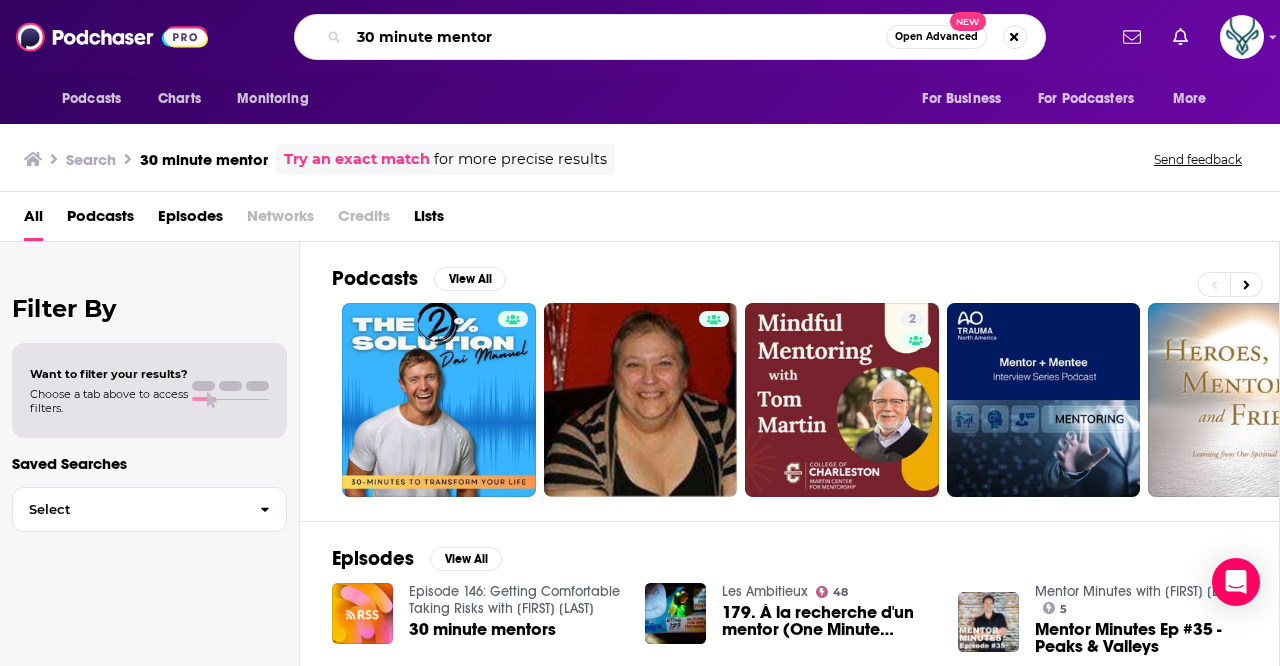 click on "30 minute mentor" at bounding box center [617, 37] 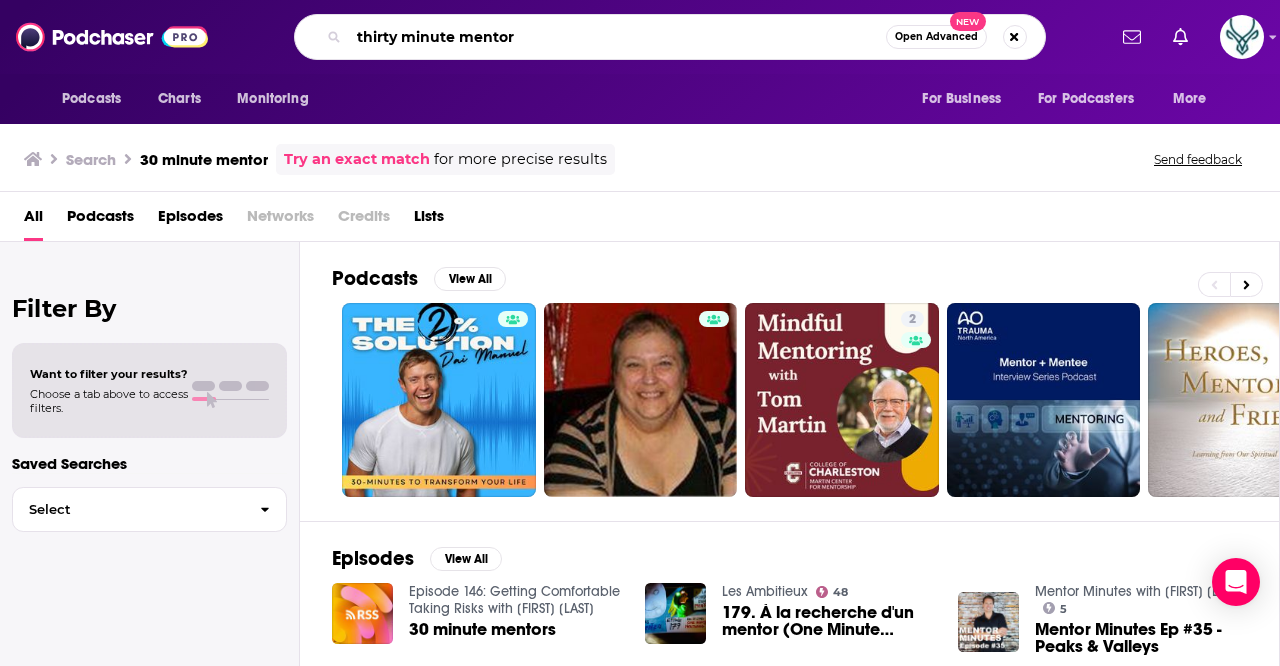 click on "thirty minute mentor" at bounding box center (617, 37) 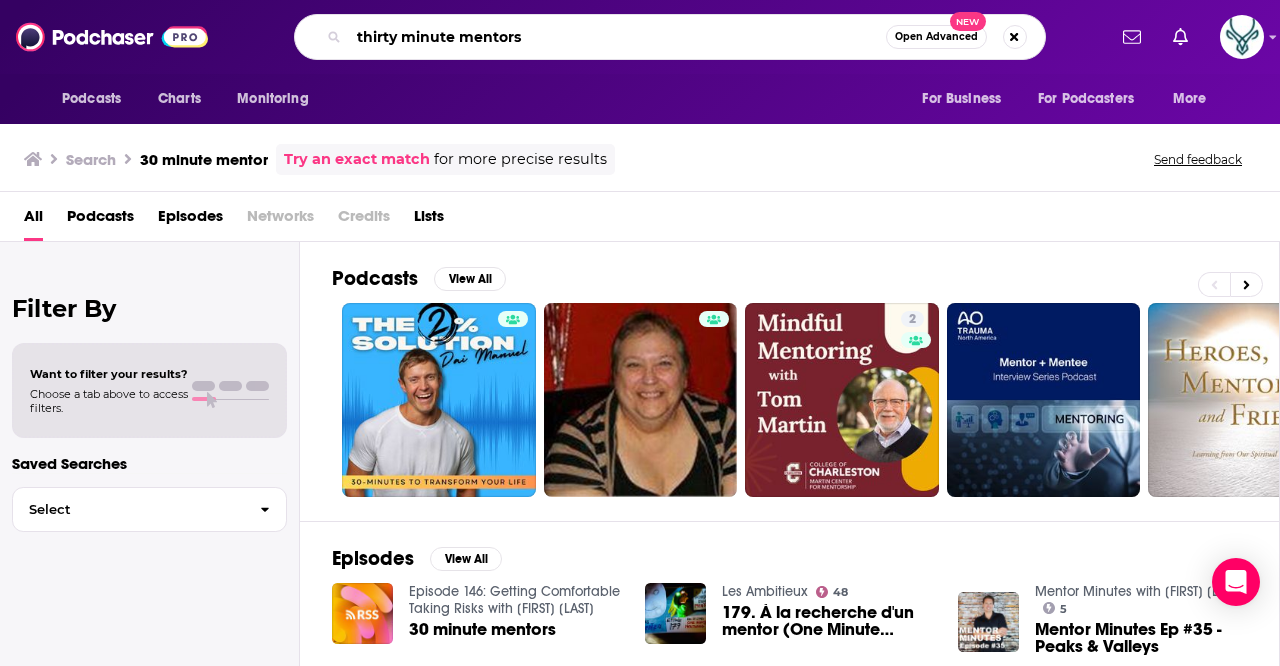type on "thirty minute mentors" 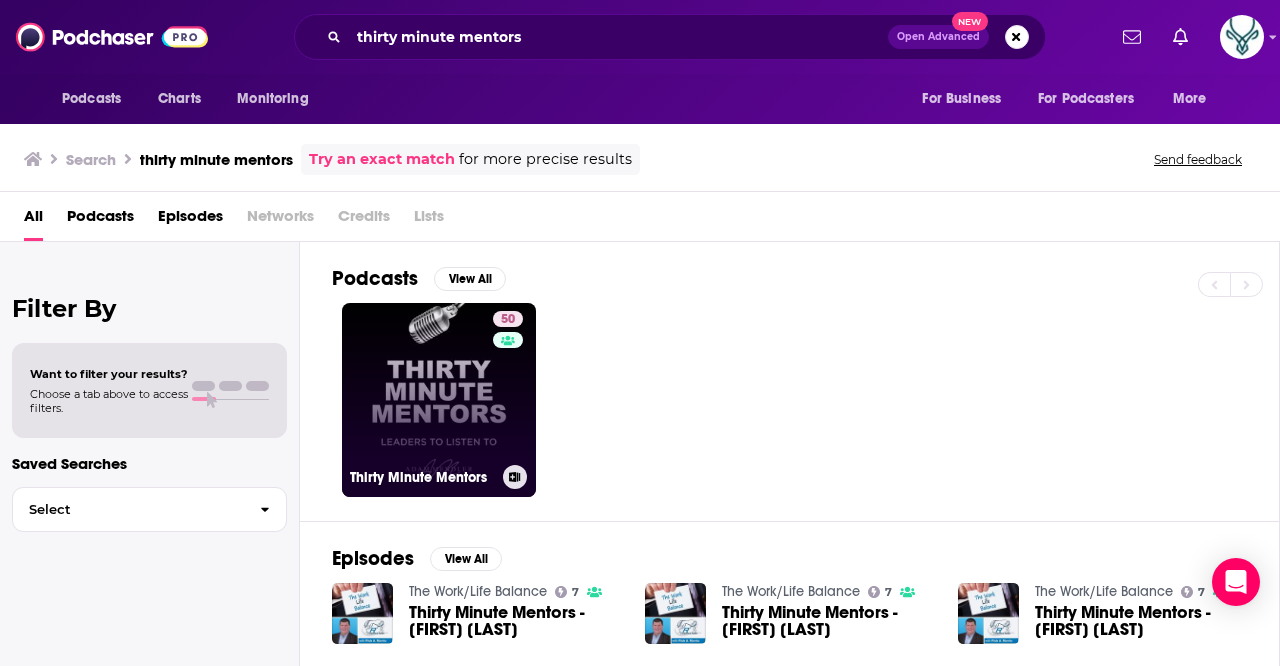 click on "50 Thirty Minute Mentors" at bounding box center [439, 400] 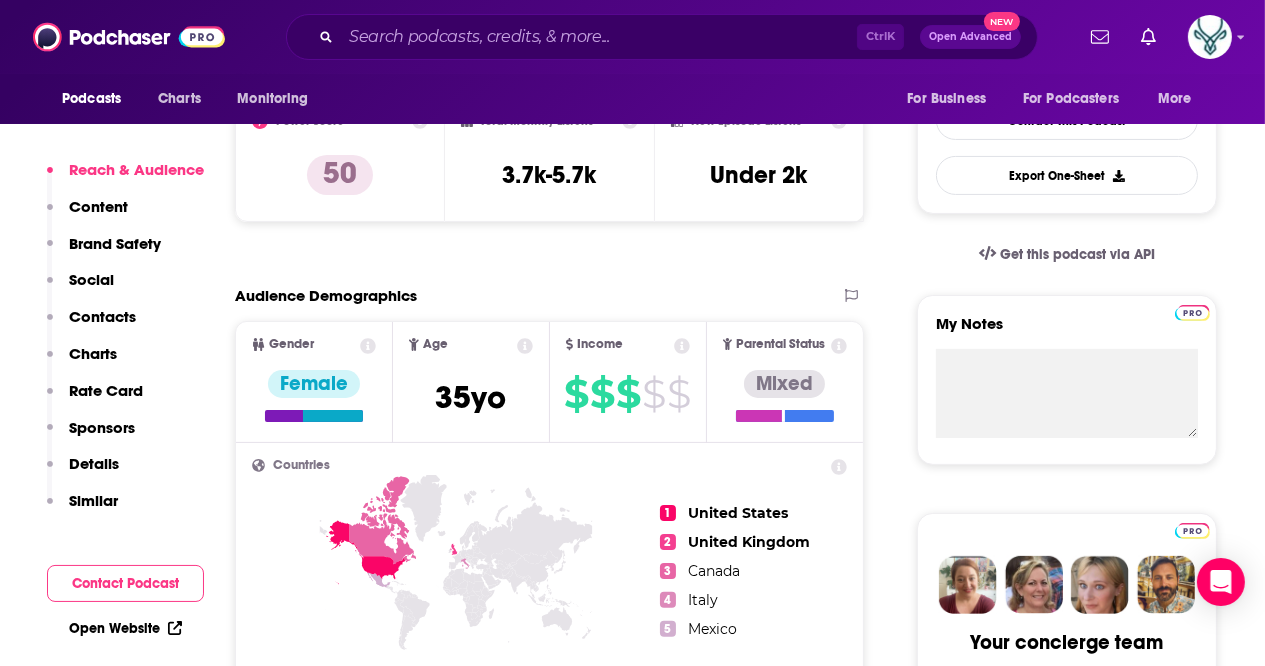 scroll, scrollTop: 609, scrollLeft: 0, axis: vertical 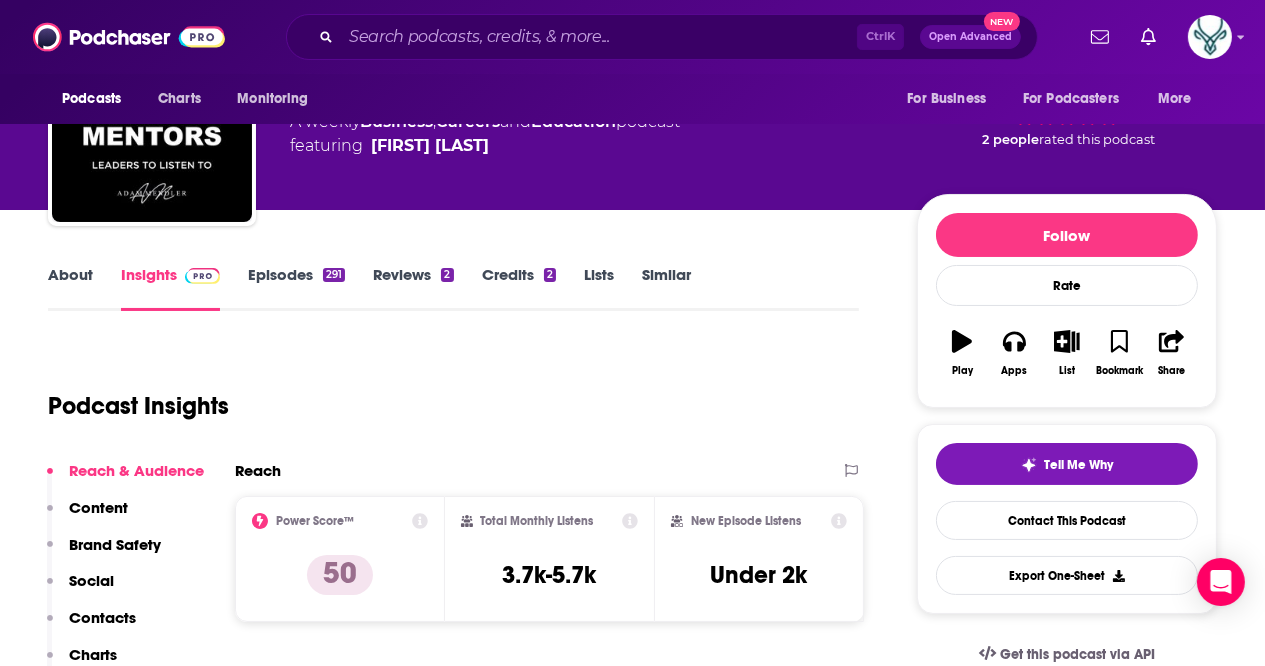 click on "Episodes 291" at bounding box center (296, 288) 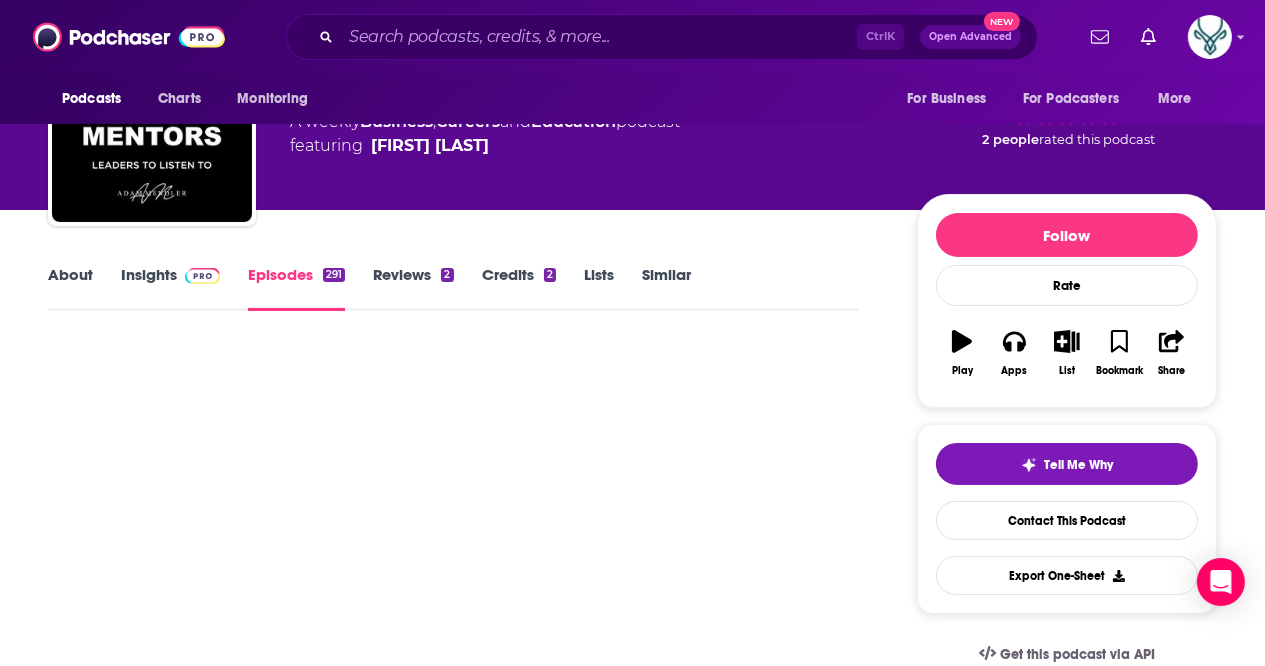 scroll, scrollTop: 0, scrollLeft: 0, axis: both 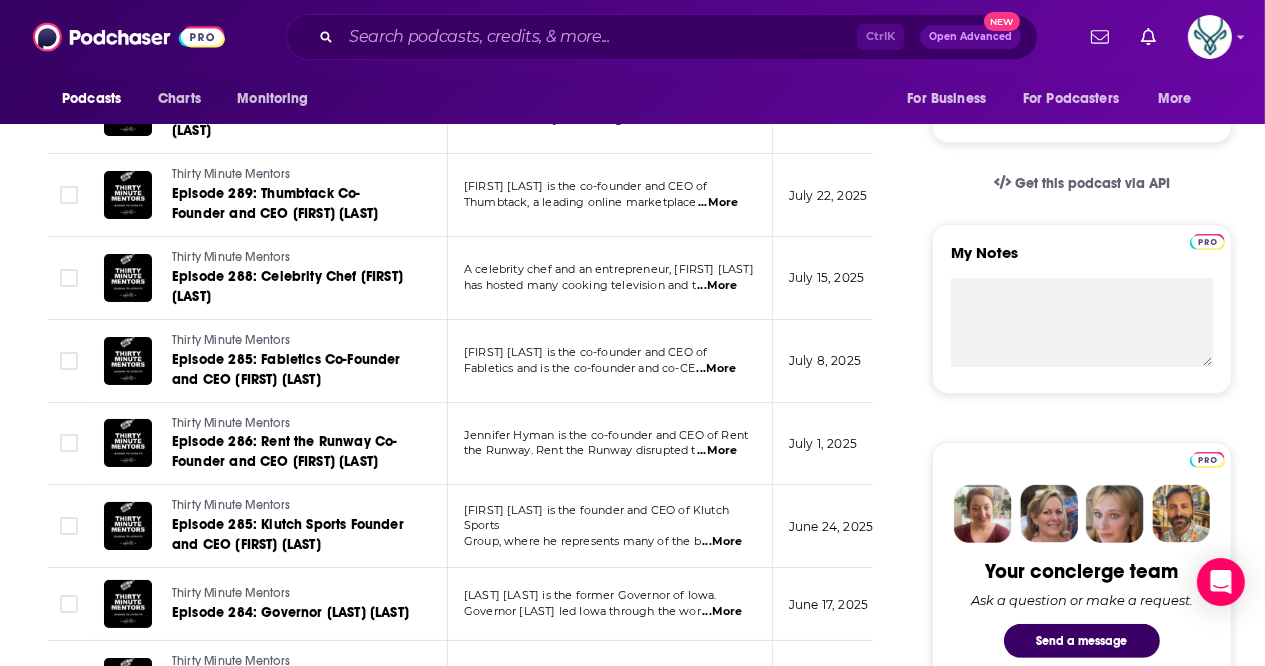 click on "Jennifer Hyman is the co-founder and CEO of Rent" at bounding box center [606, 435] 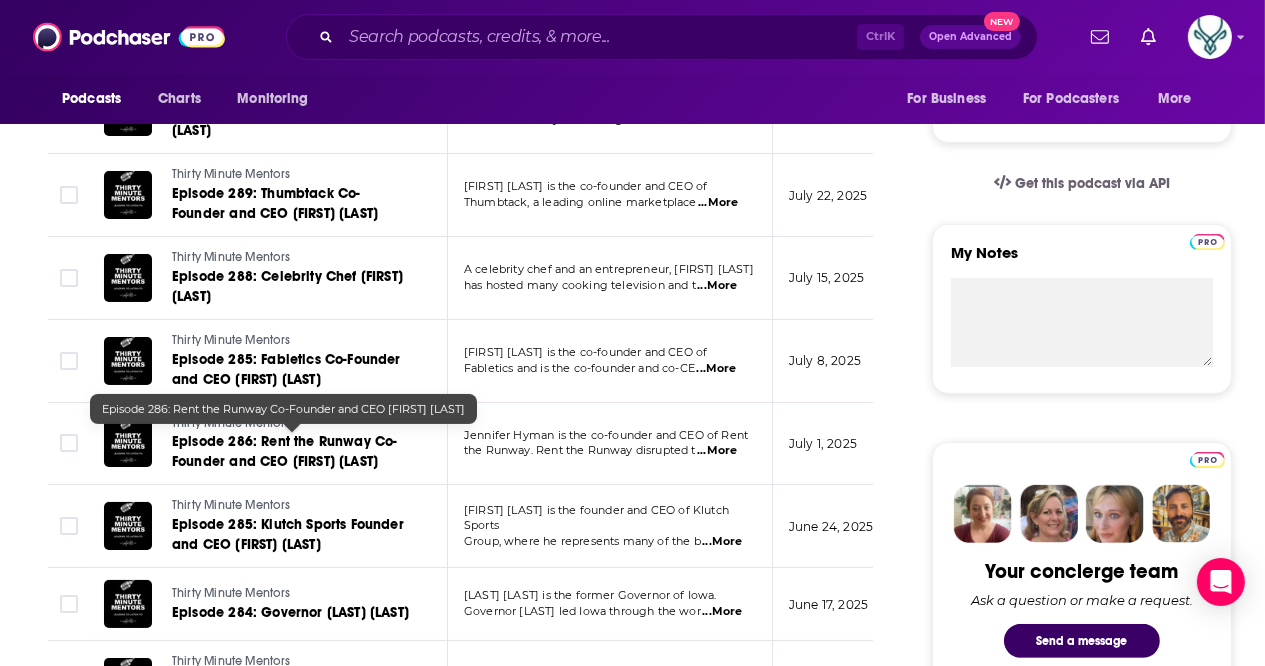 click on "Episode 286: Rent the Runway Co-Founder and CEO [FIRST] [LAST]" at bounding box center (284, 451) 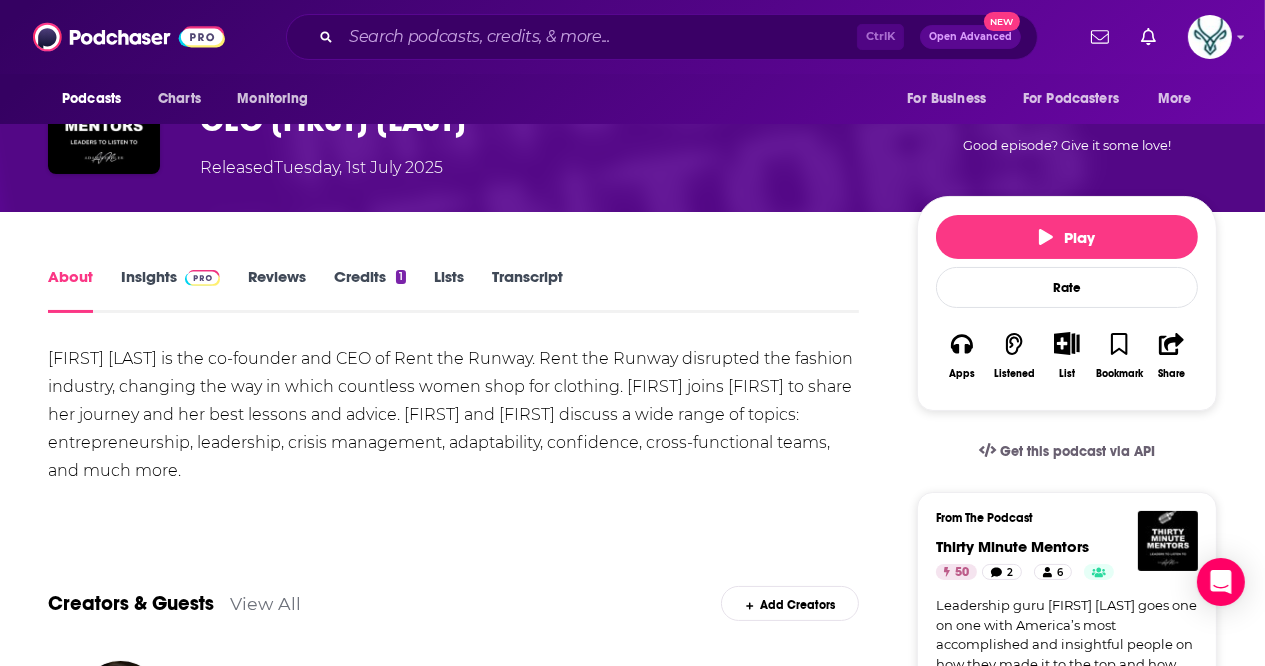 scroll, scrollTop: 170, scrollLeft: 0, axis: vertical 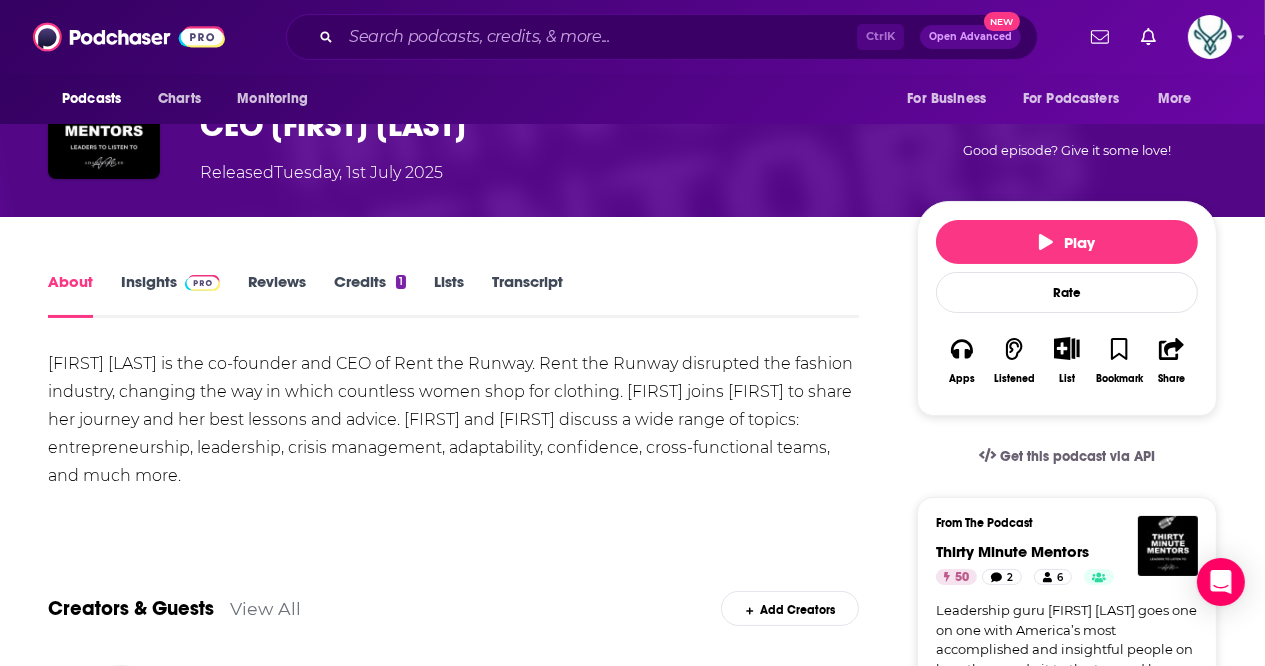 click on "Insights" at bounding box center (170, 295) 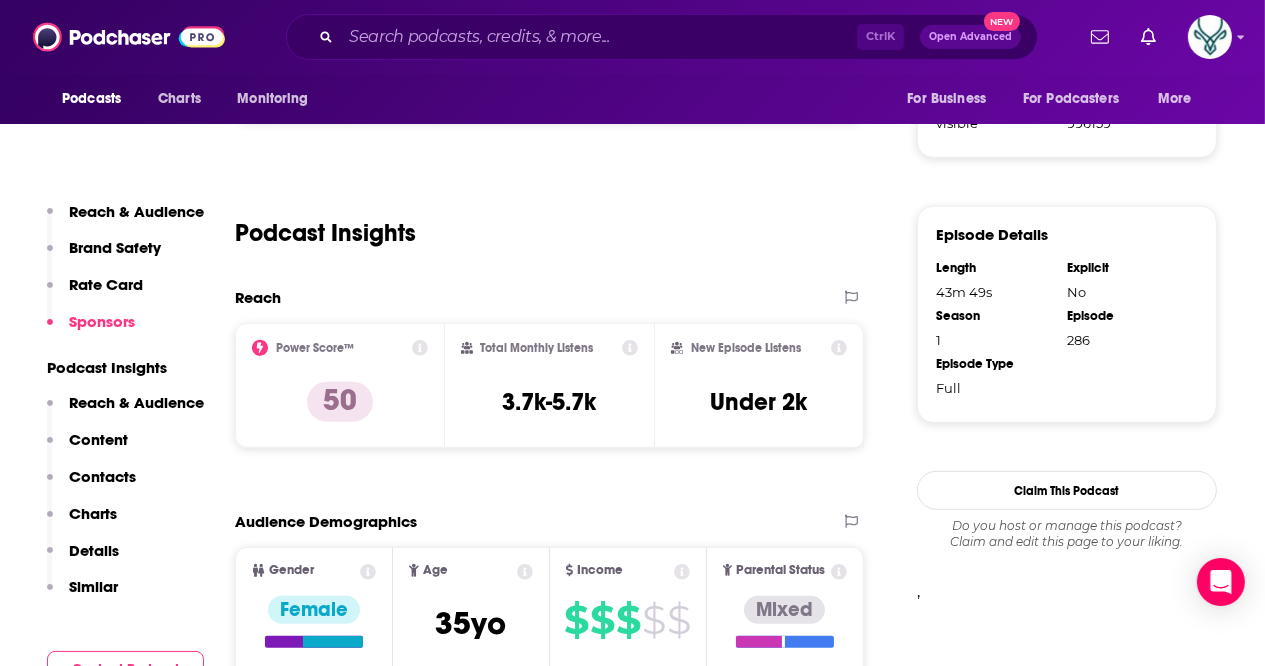 scroll, scrollTop: 1396, scrollLeft: 0, axis: vertical 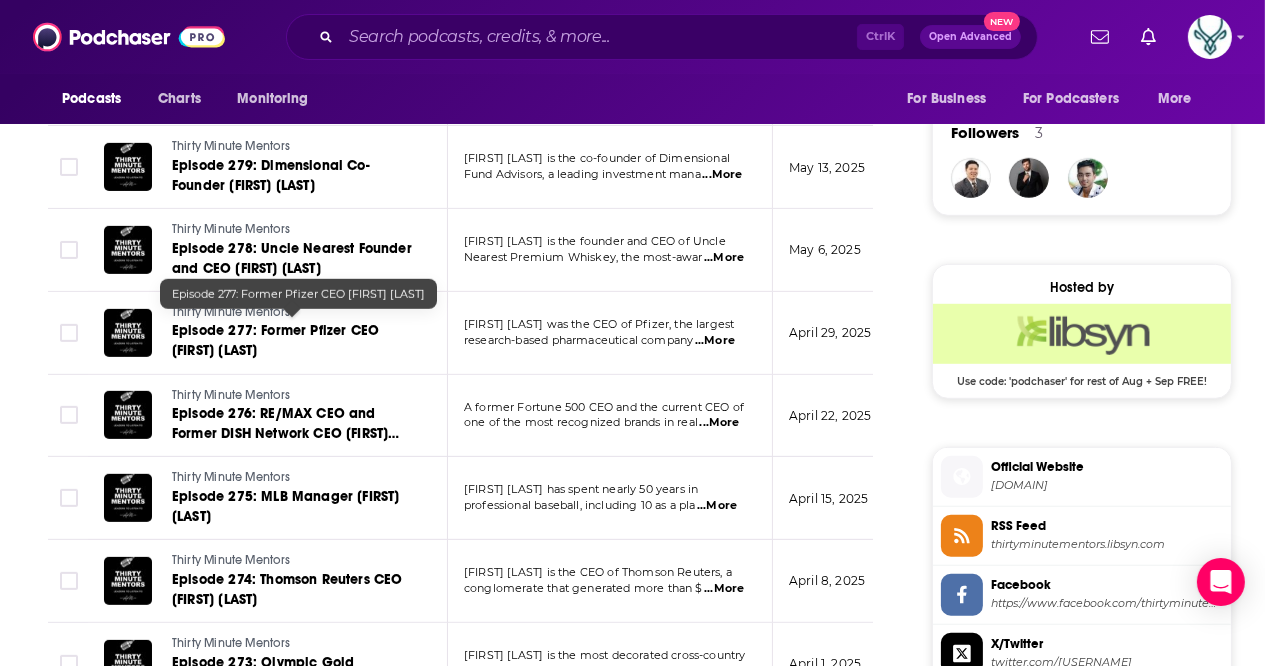 click on "Episode 277: Former Pfizer CEO [FIRST] [LAST]" at bounding box center (275, 340) 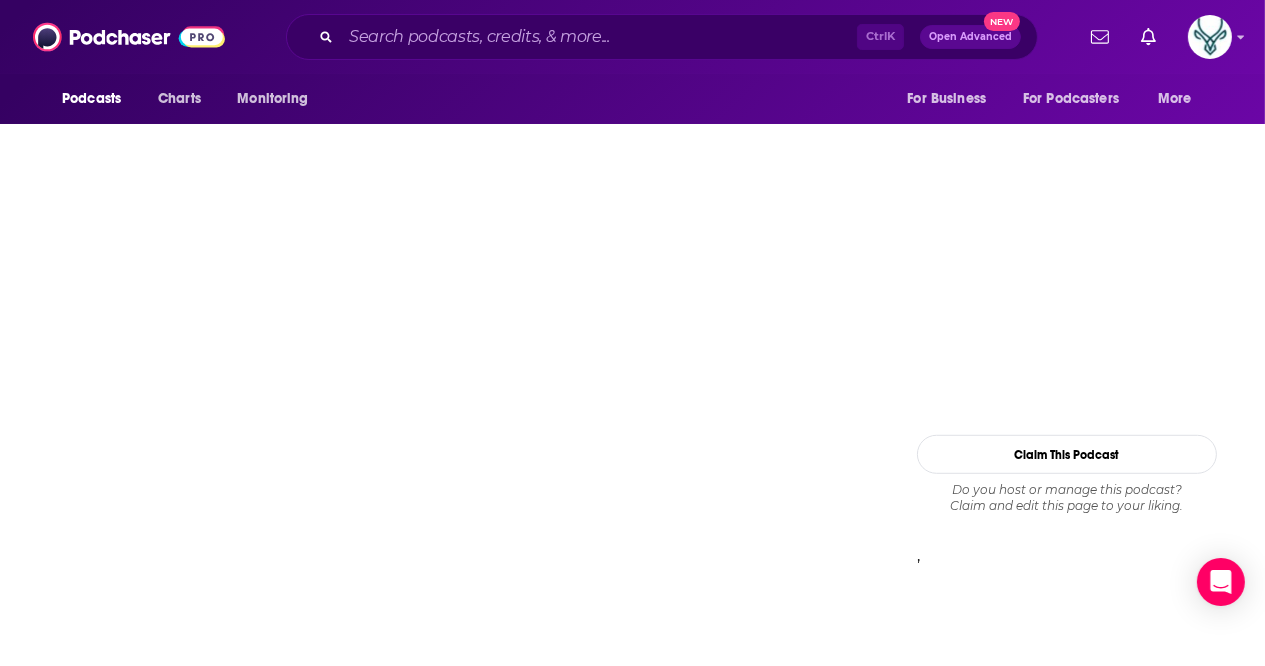scroll, scrollTop: 0, scrollLeft: 0, axis: both 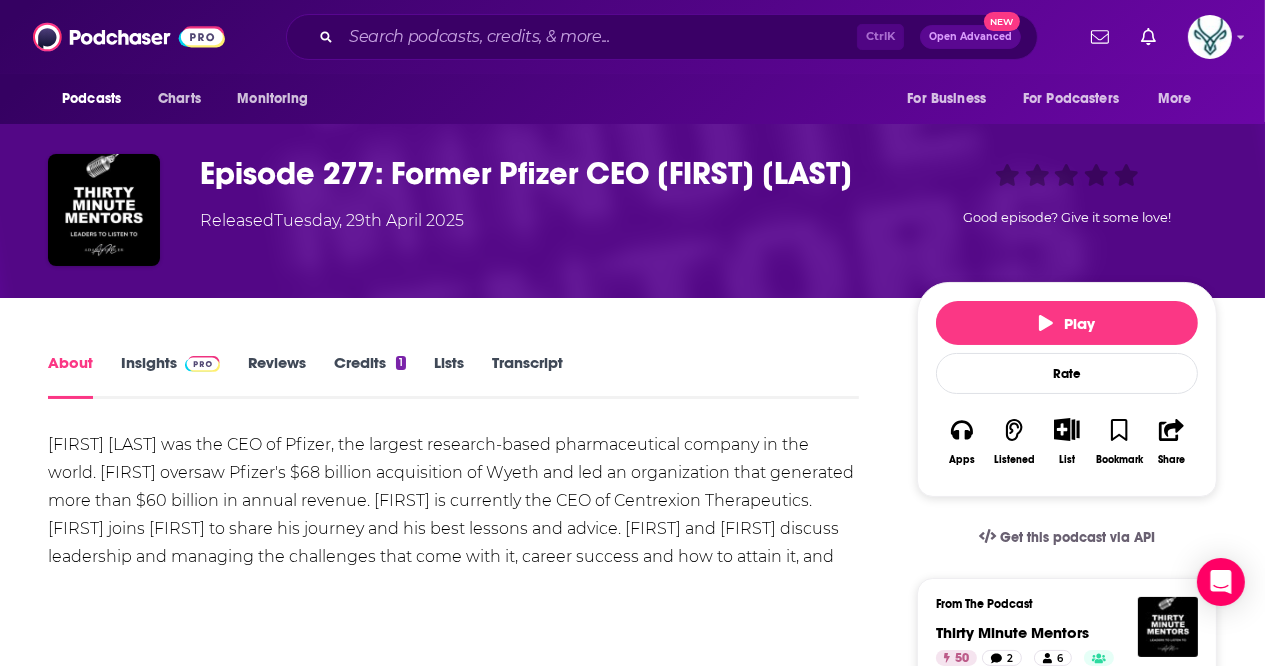 click on "Insights" at bounding box center [170, 376] 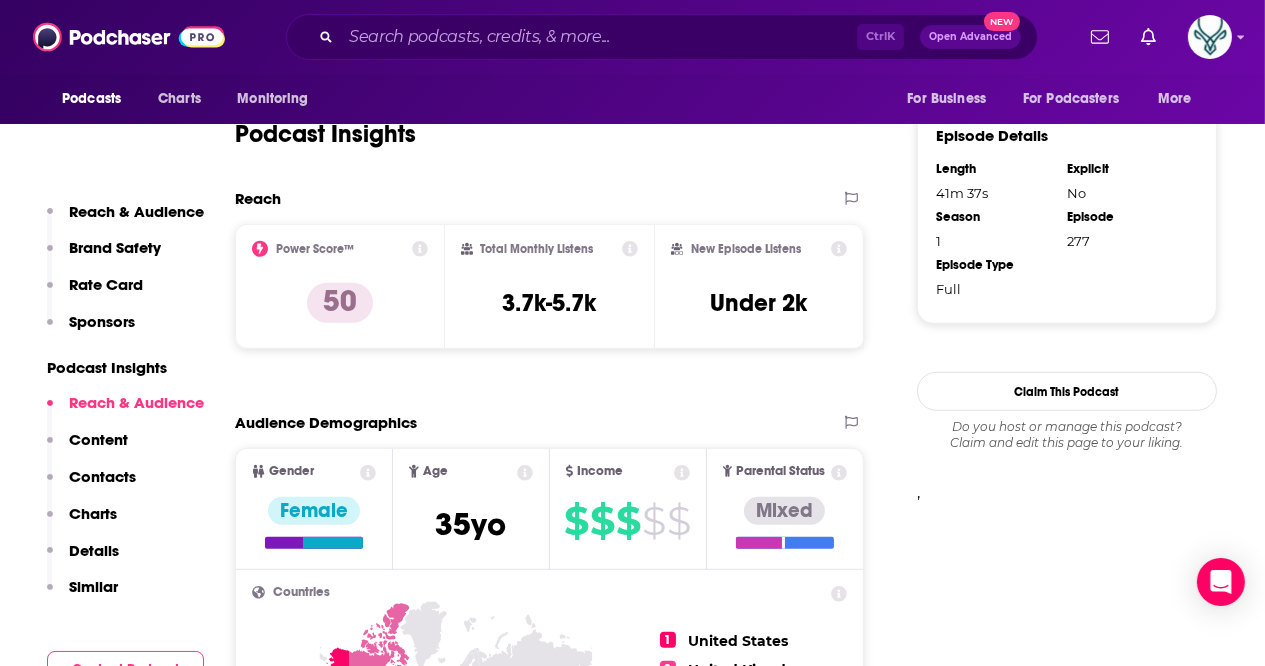 scroll, scrollTop: 1520, scrollLeft: 0, axis: vertical 